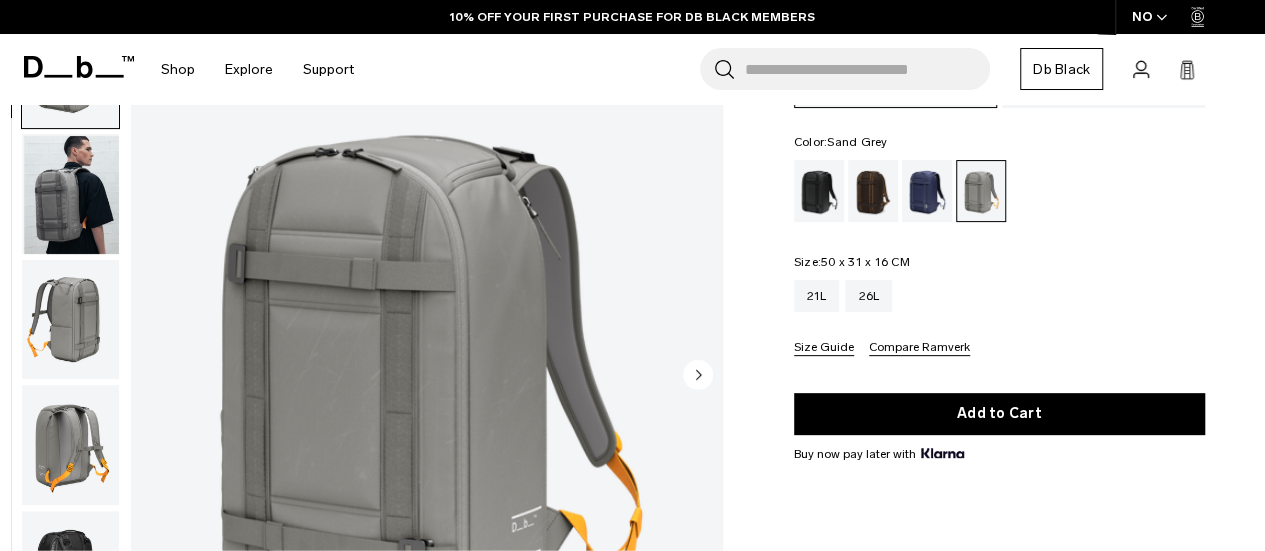 scroll, scrollTop: 200, scrollLeft: 0, axis: vertical 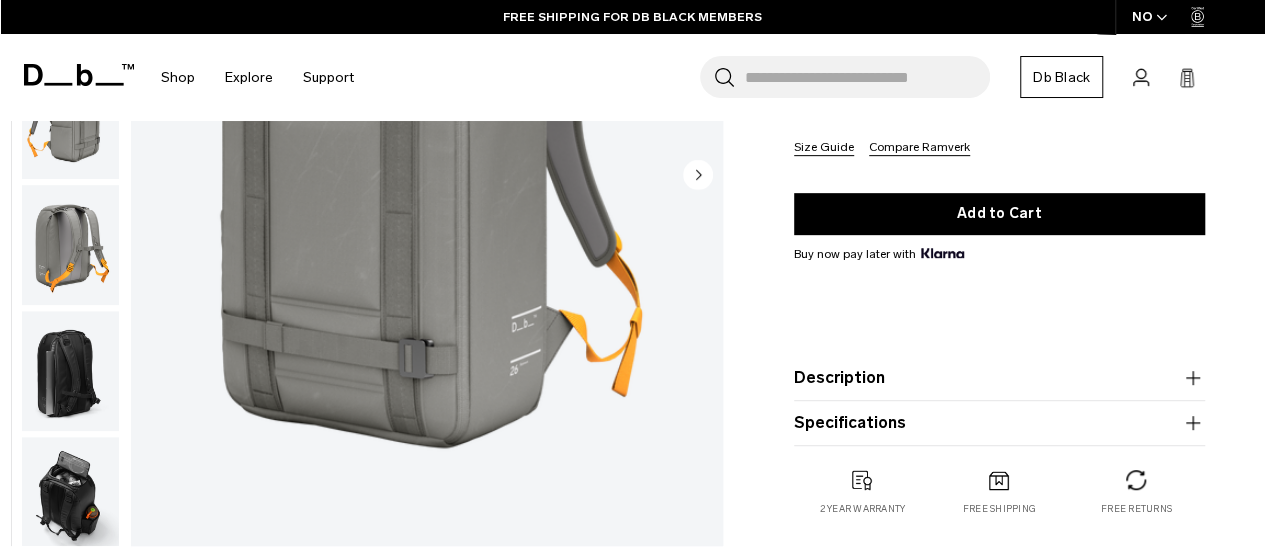 click at bounding box center [70, 371] 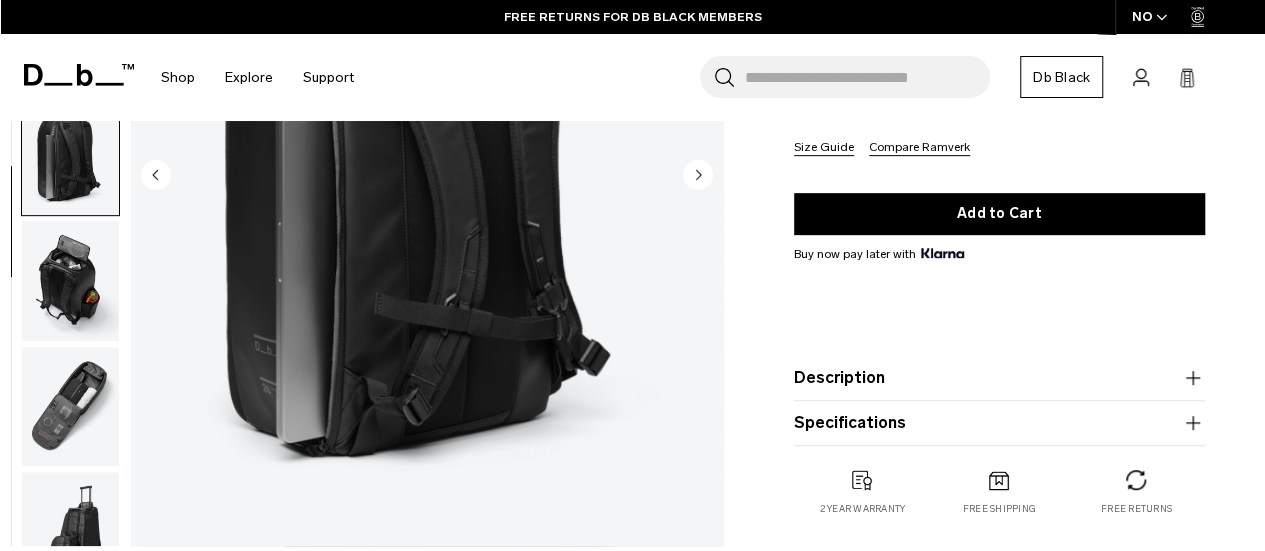 scroll, scrollTop: 264, scrollLeft: 0, axis: vertical 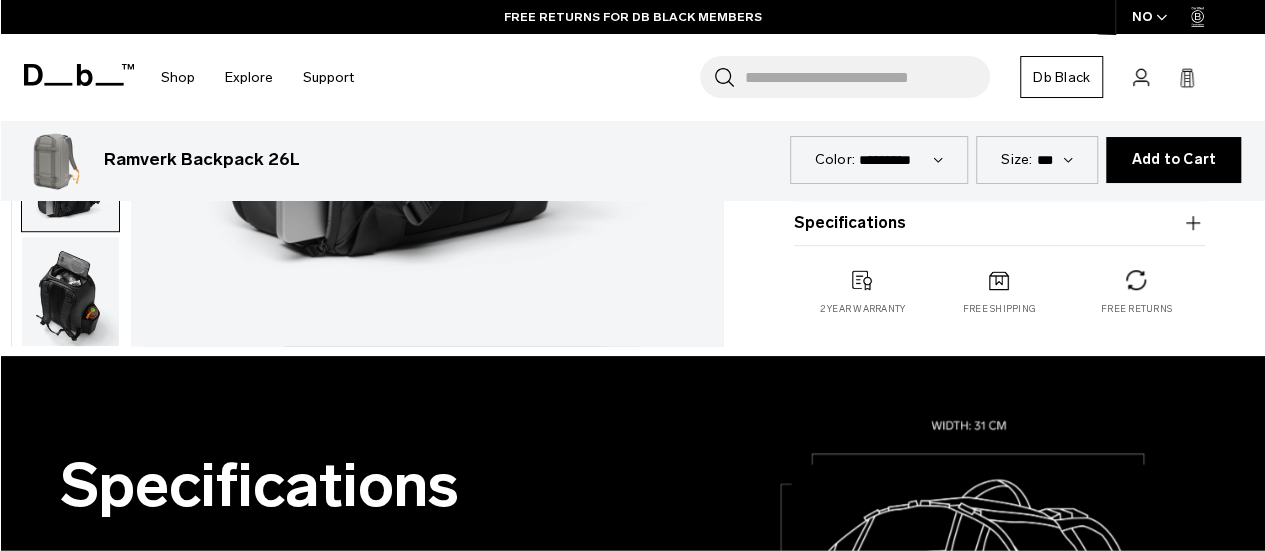 click at bounding box center [70, 297] 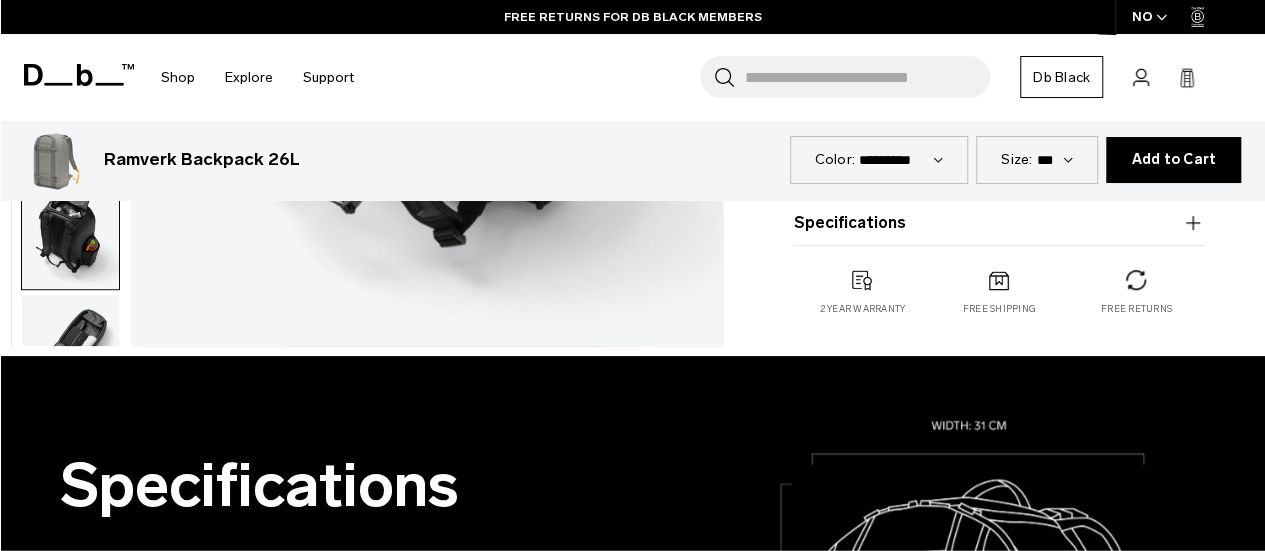 scroll, scrollTop: 264, scrollLeft: 0, axis: vertical 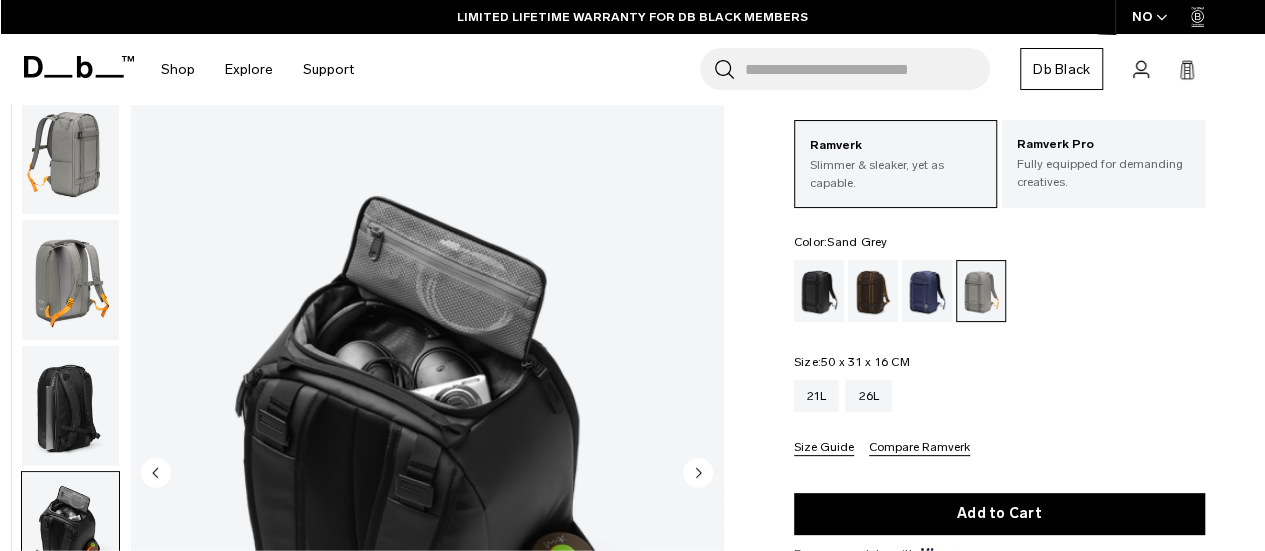click at bounding box center [70, 280] 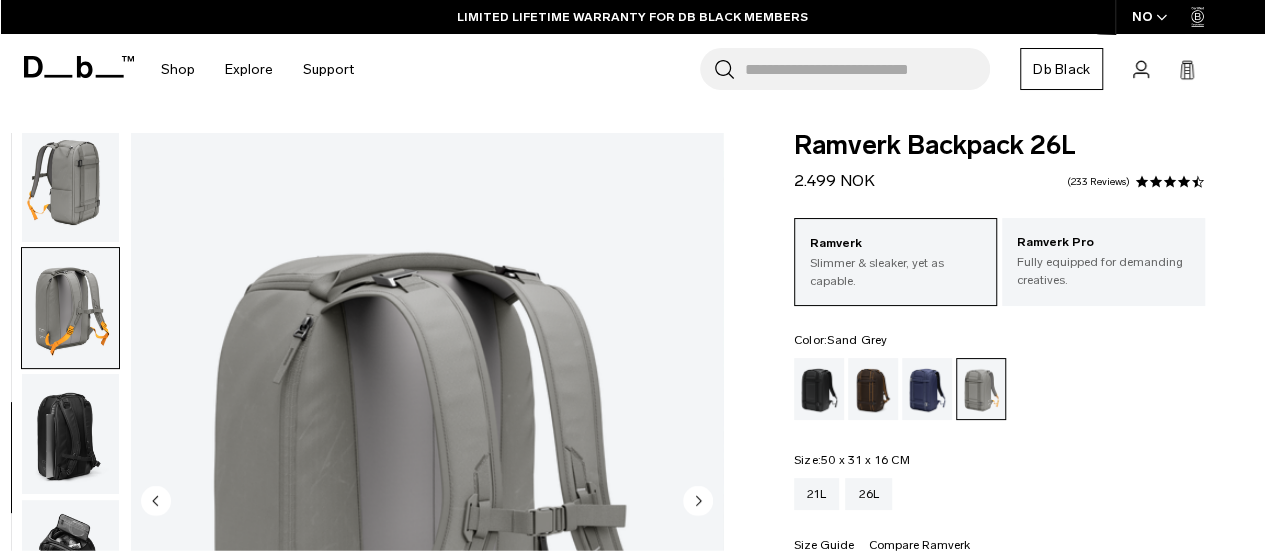 scroll, scrollTop: 0, scrollLeft: 0, axis: both 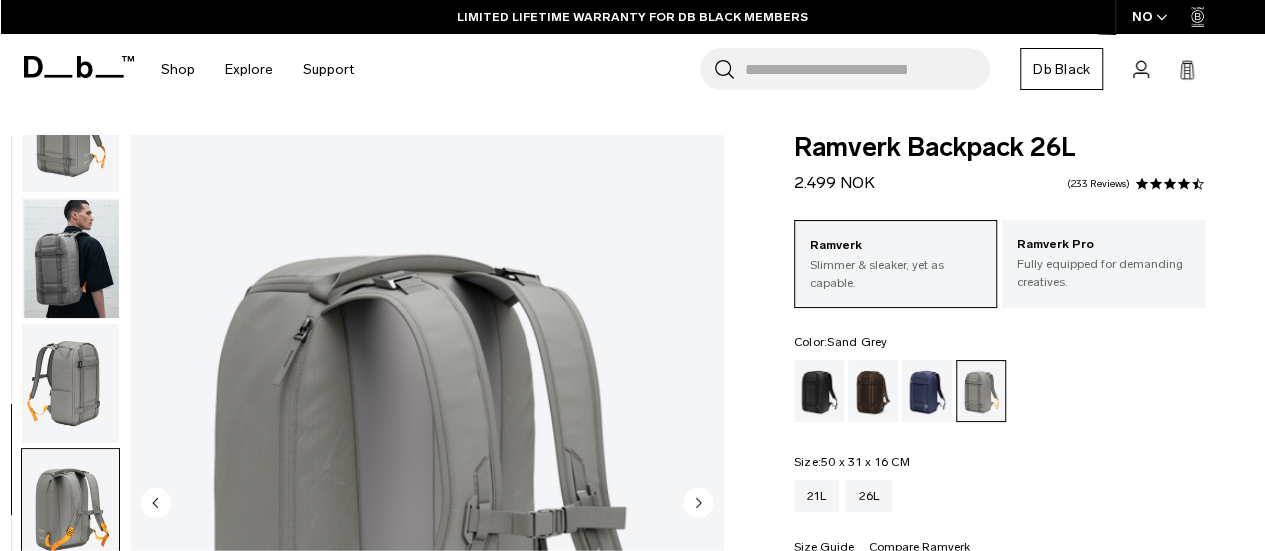 click at bounding box center [70, 258] 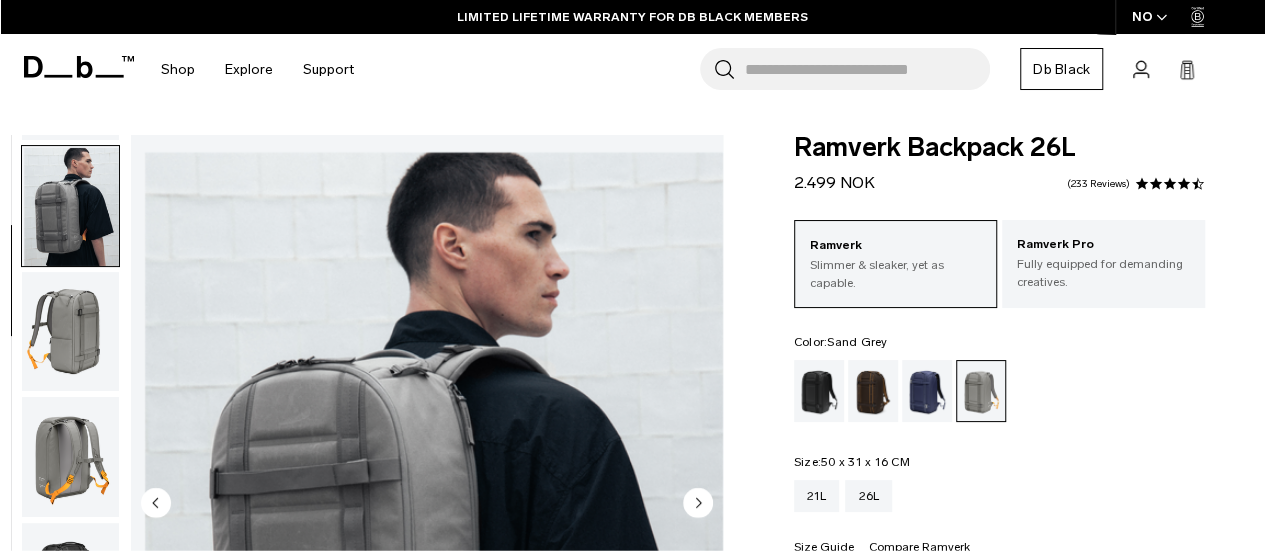 scroll, scrollTop: 126, scrollLeft: 0, axis: vertical 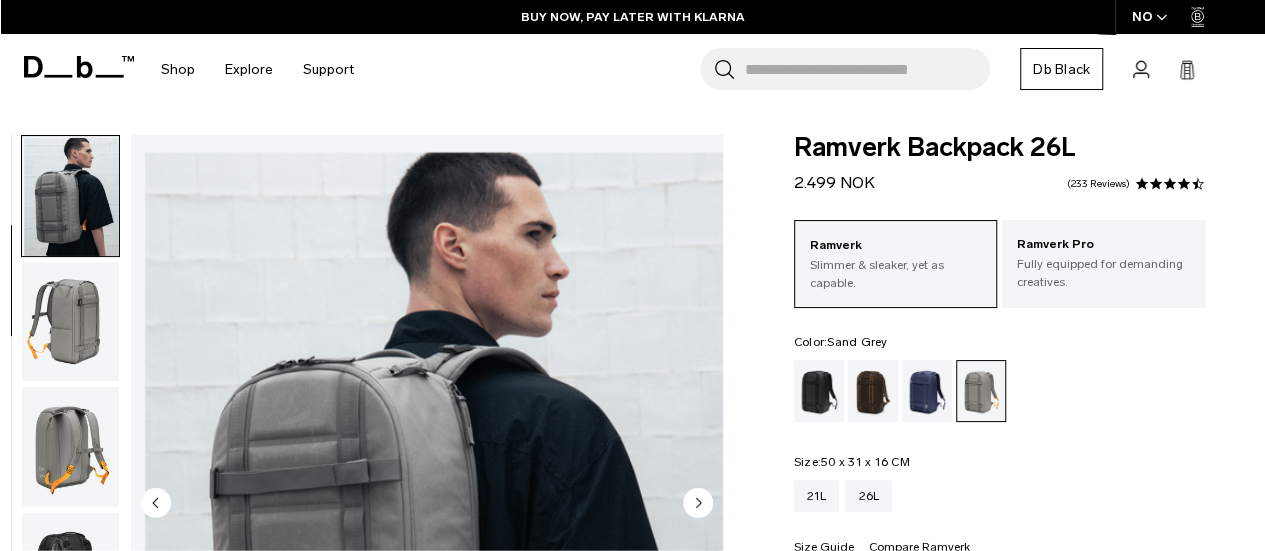 click at bounding box center [70, 322] 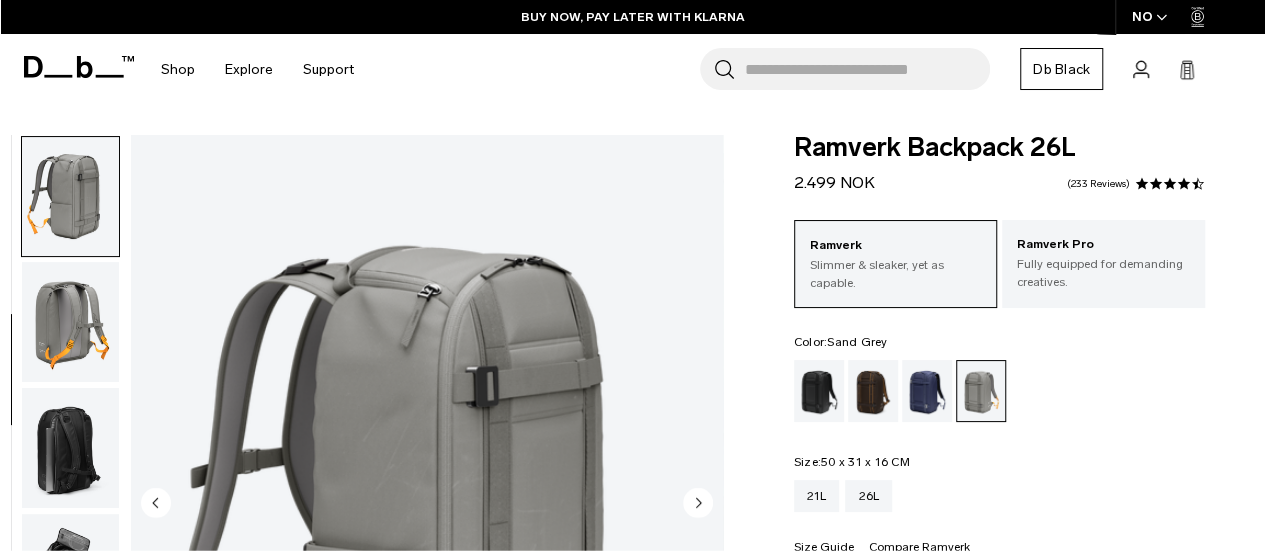 scroll, scrollTop: 252, scrollLeft: 0, axis: vertical 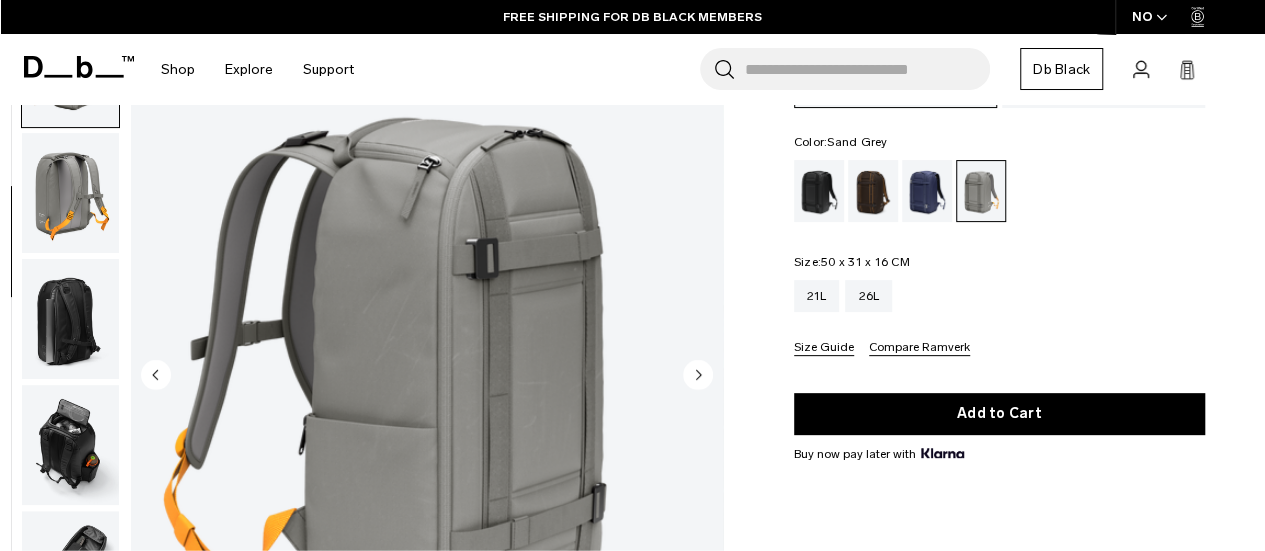 click at bounding box center (70, 445) 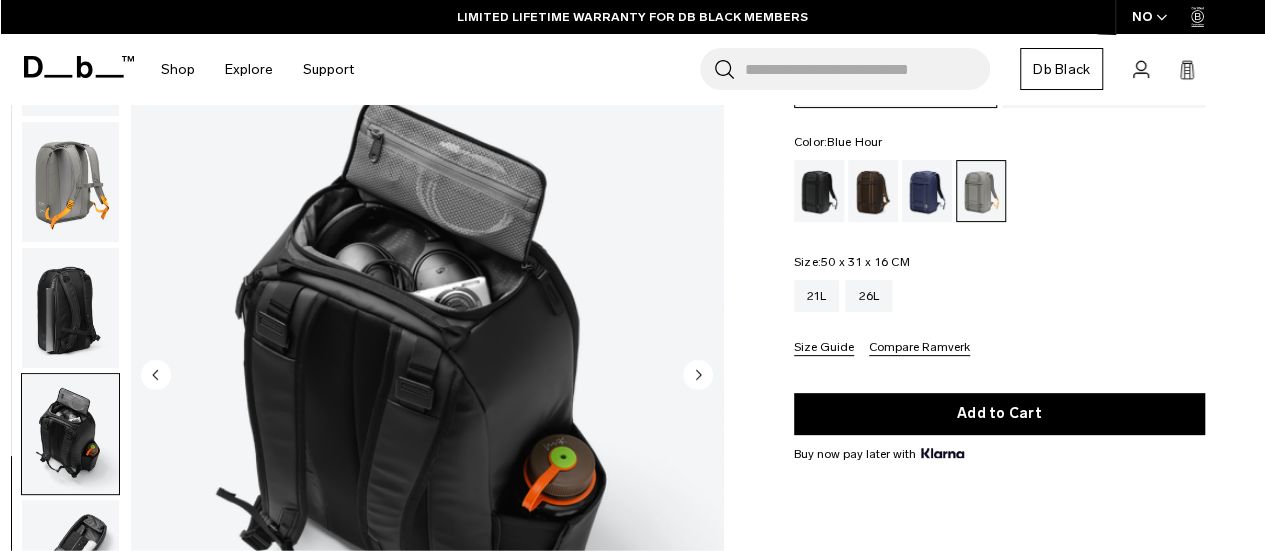 click at bounding box center (927, 191) 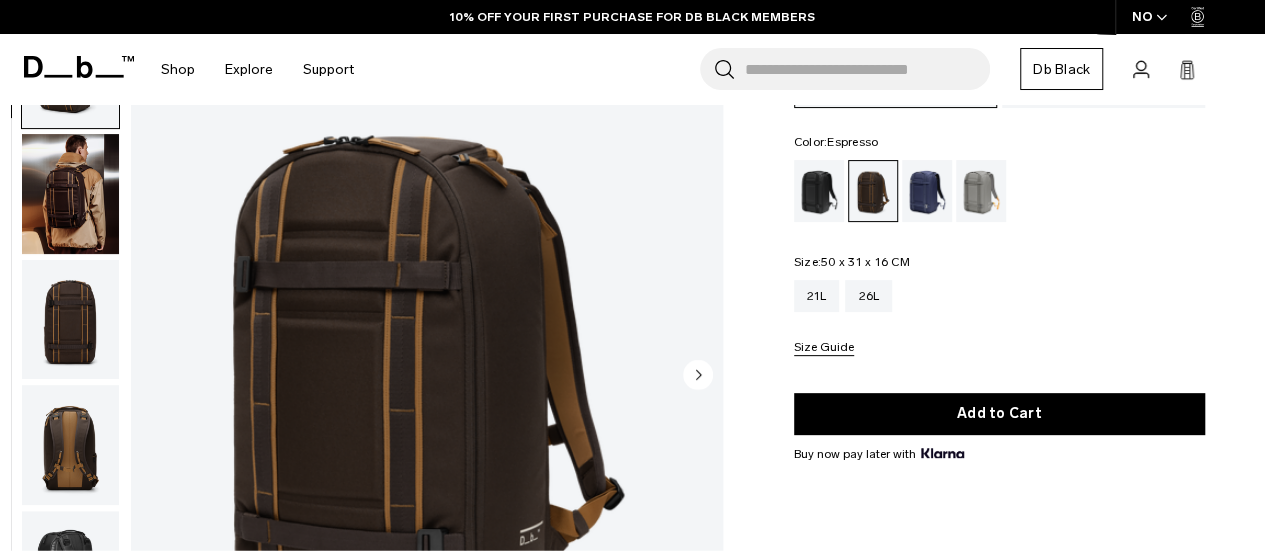 scroll, scrollTop: 0, scrollLeft: 0, axis: both 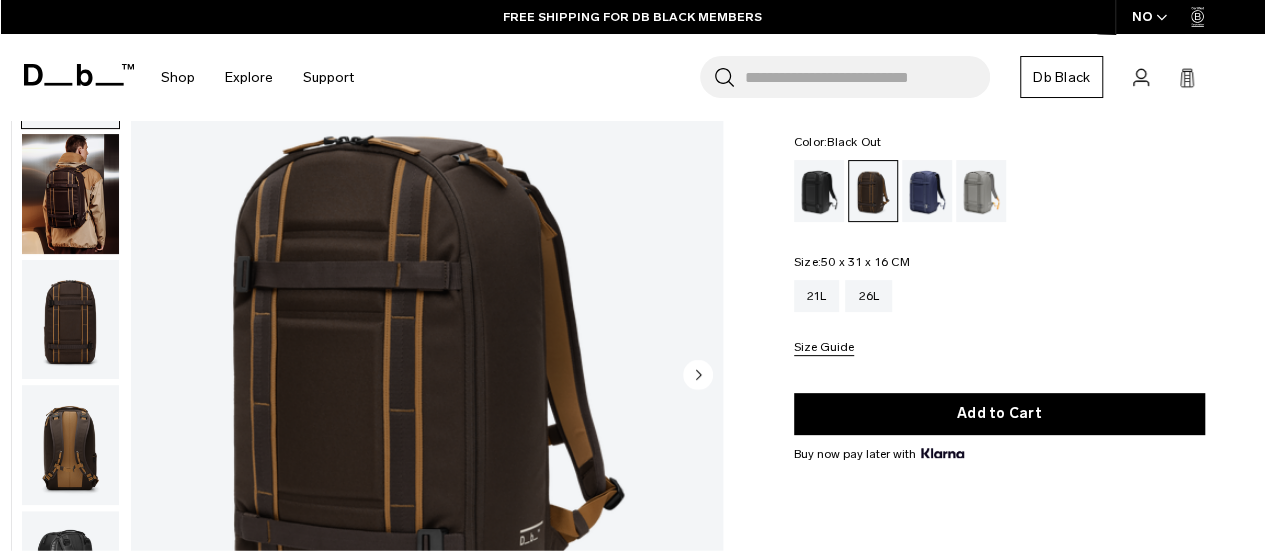 click at bounding box center [819, 191] 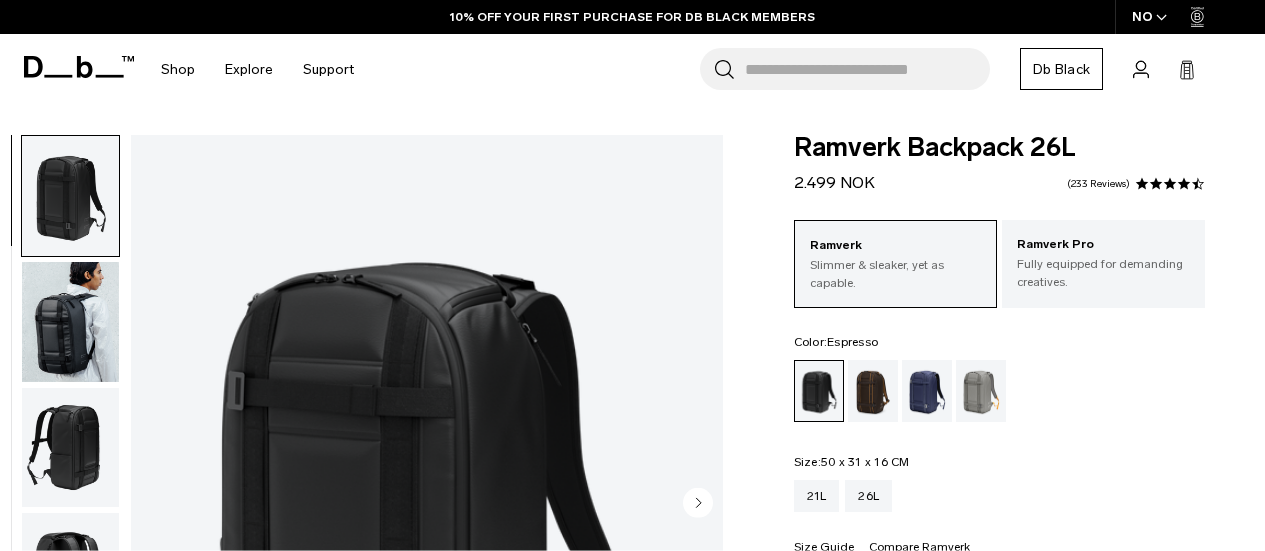 click at bounding box center (873, 391) 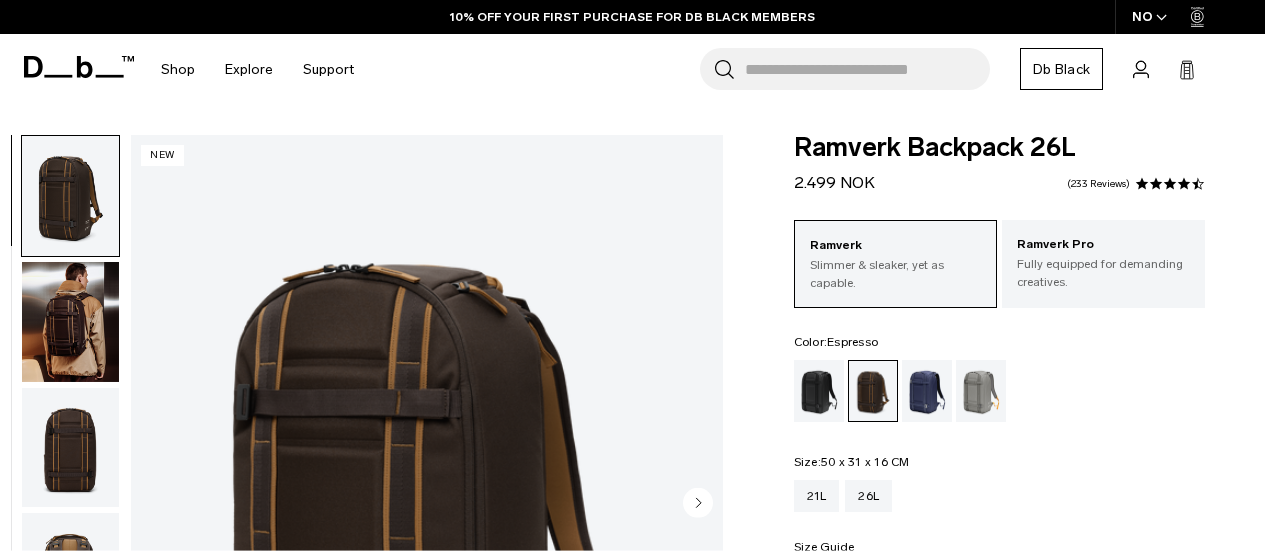 scroll, scrollTop: 300, scrollLeft: 0, axis: vertical 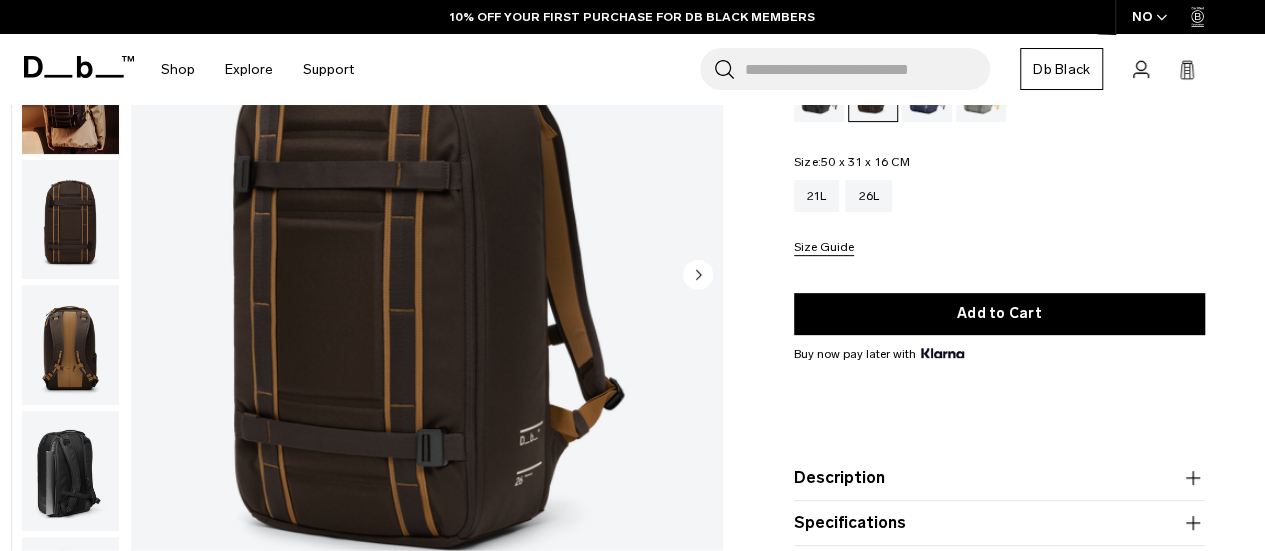 click at bounding box center [70, 346] 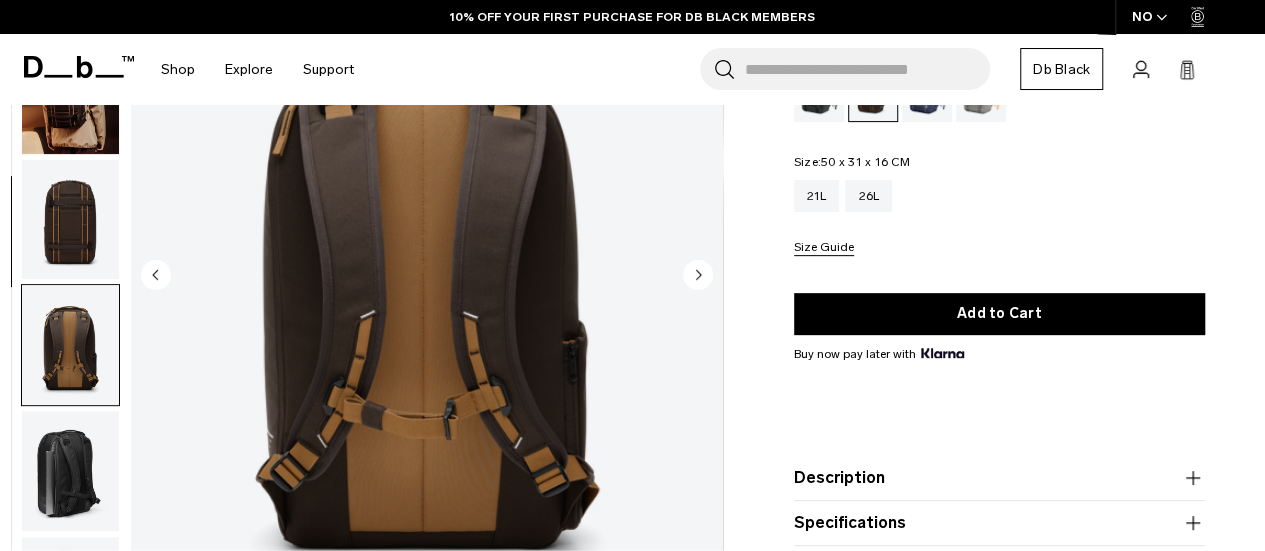 scroll, scrollTop: 300, scrollLeft: 0, axis: vertical 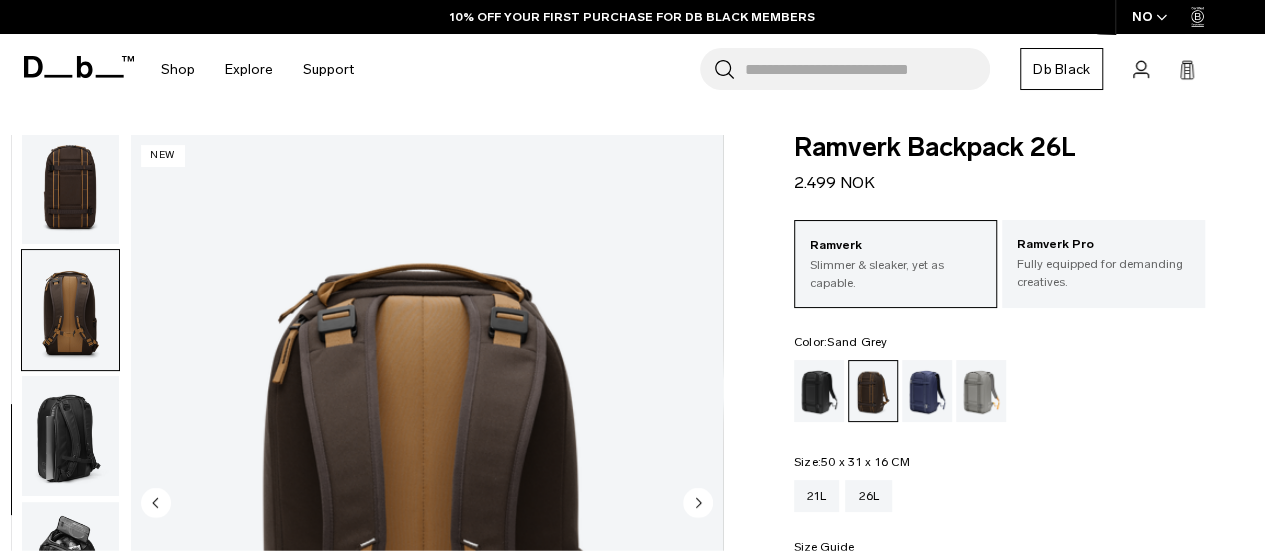 click at bounding box center [981, 391] 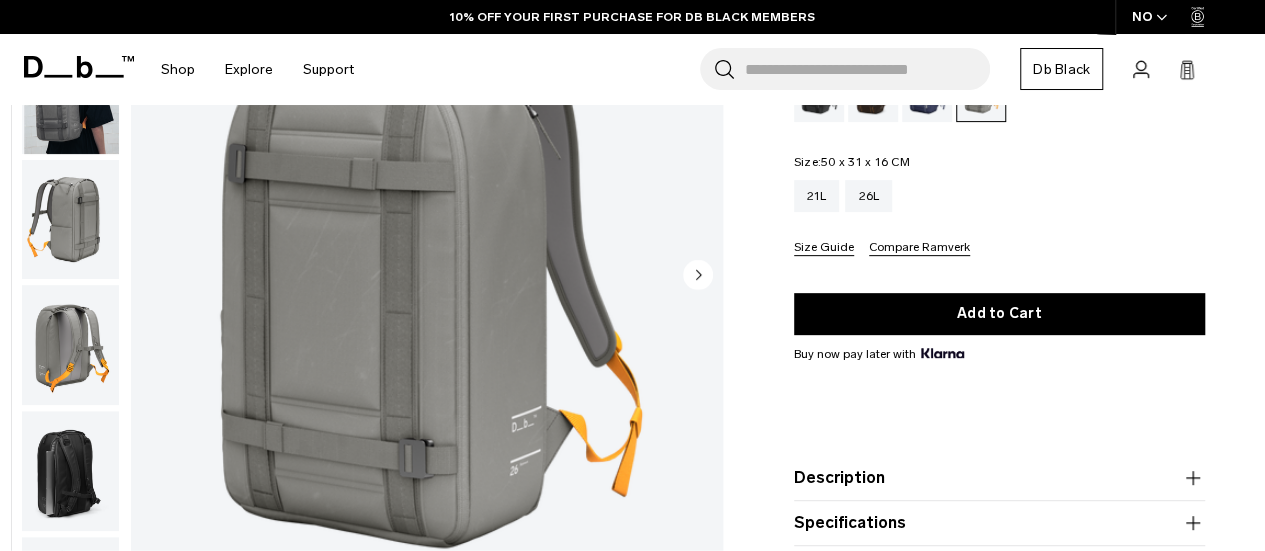 scroll, scrollTop: 300, scrollLeft: 0, axis: vertical 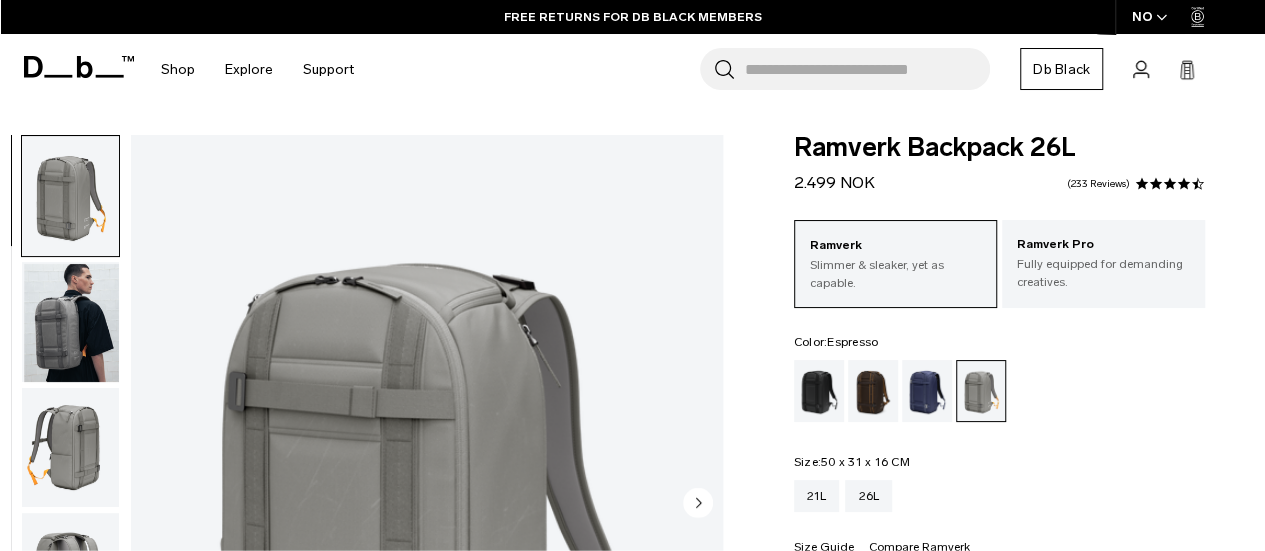 click at bounding box center (873, 391) 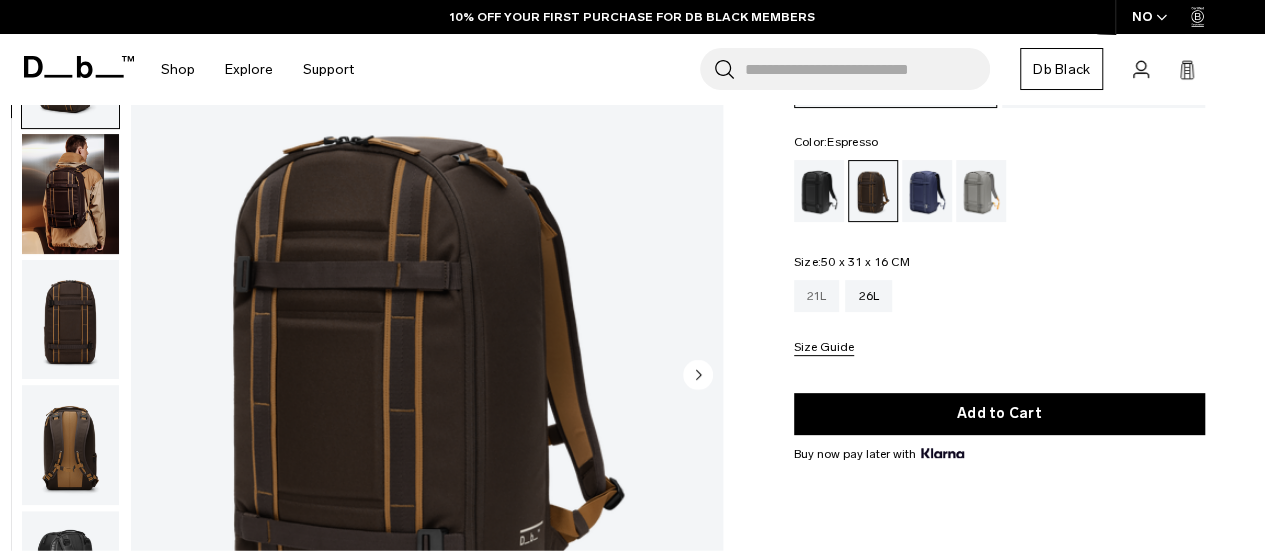 scroll, scrollTop: 200, scrollLeft: 0, axis: vertical 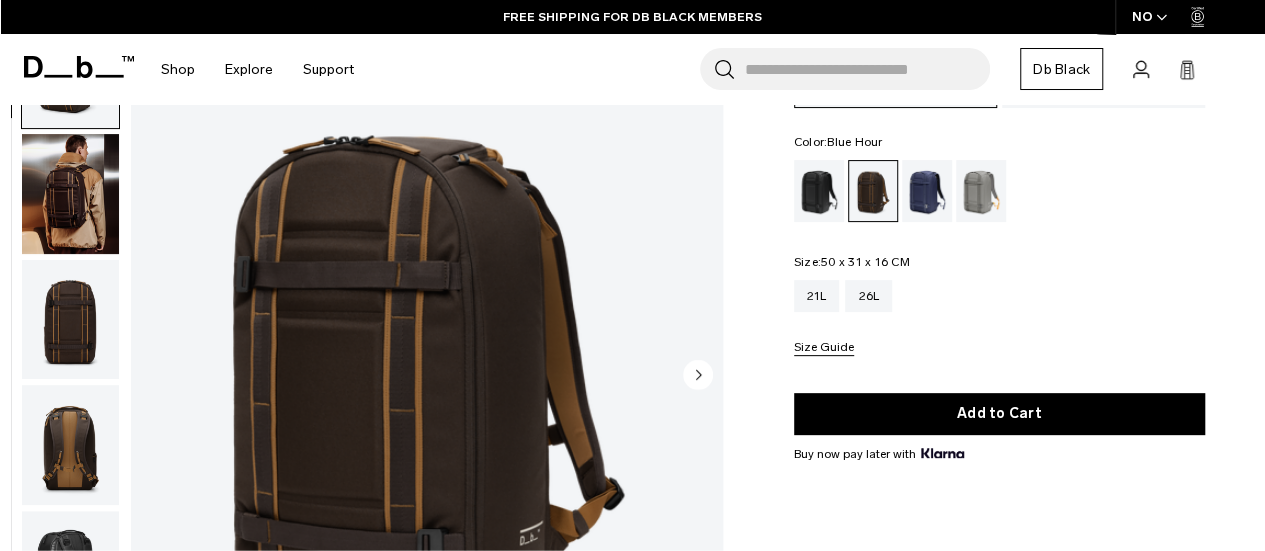 click at bounding box center [927, 191] 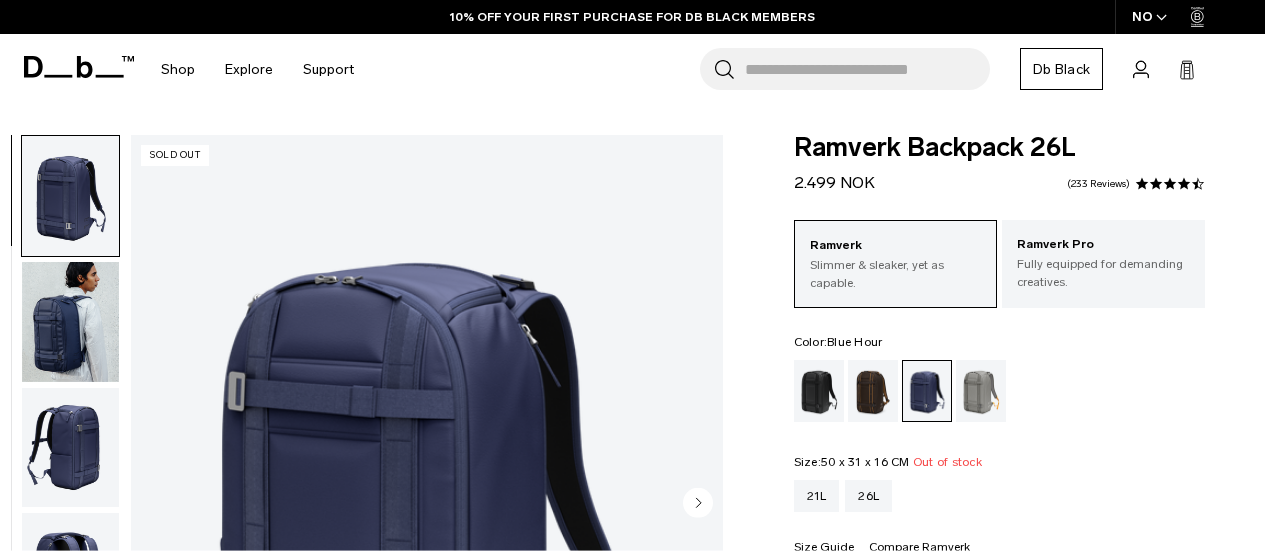 scroll, scrollTop: 100, scrollLeft: 0, axis: vertical 